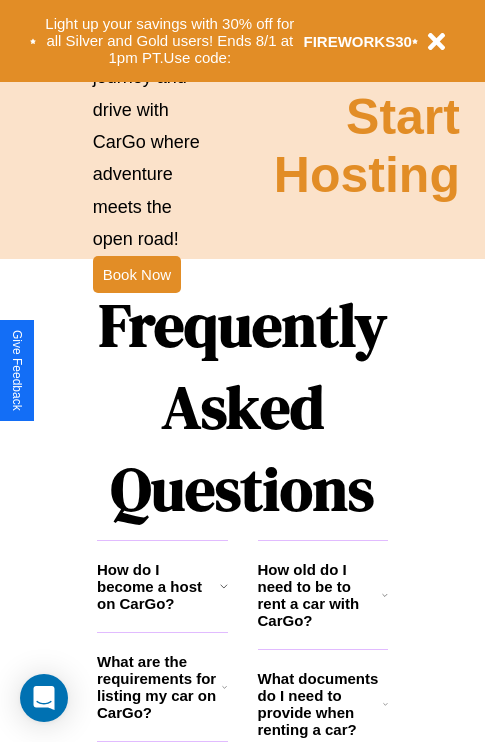 scroll, scrollTop: 2423, scrollLeft: 0, axis: vertical 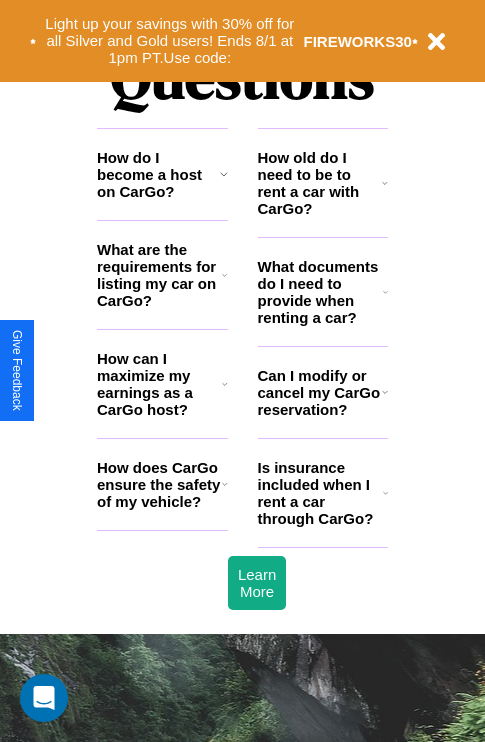 click on "What are the requirements for listing my car on CarGo?" at bounding box center [159, 275] 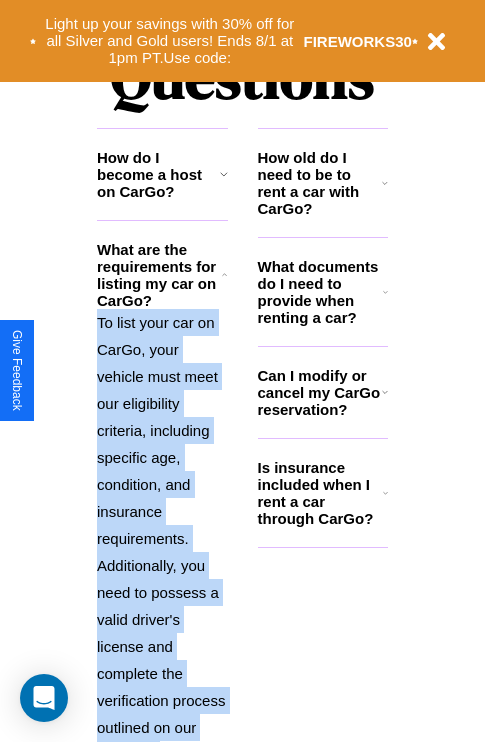 scroll, scrollTop: 2565, scrollLeft: 0, axis: vertical 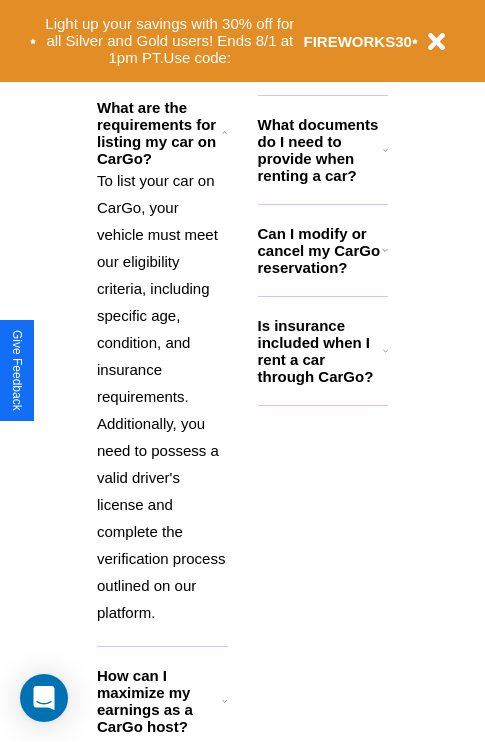 click 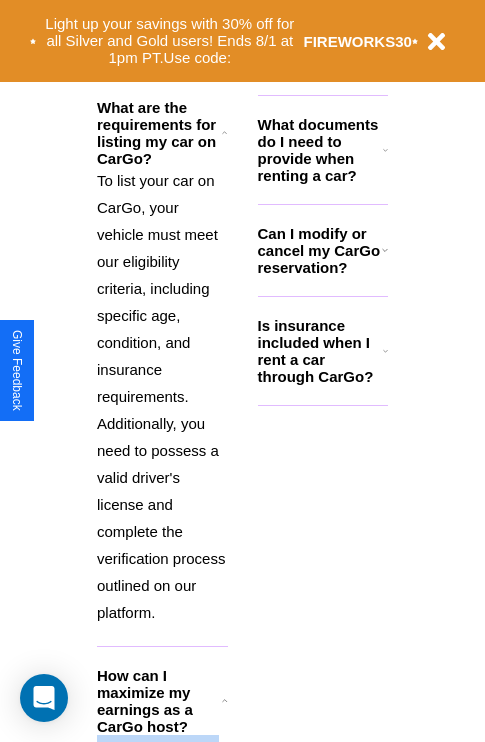 click 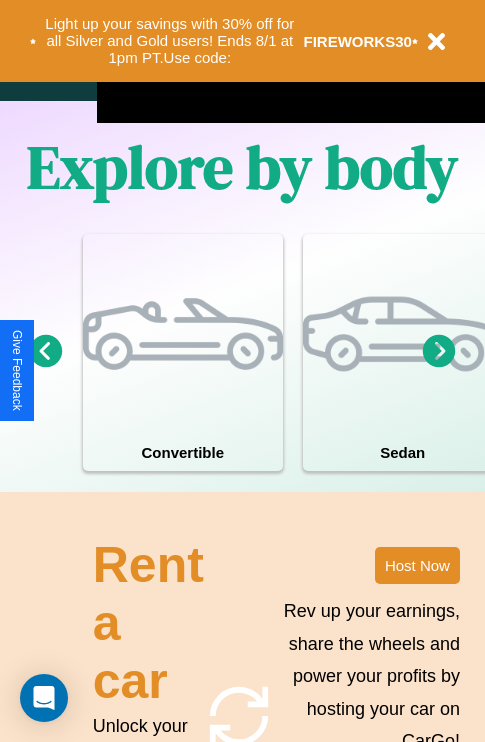 scroll, scrollTop: 1285, scrollLeft: 0, axis: vertical 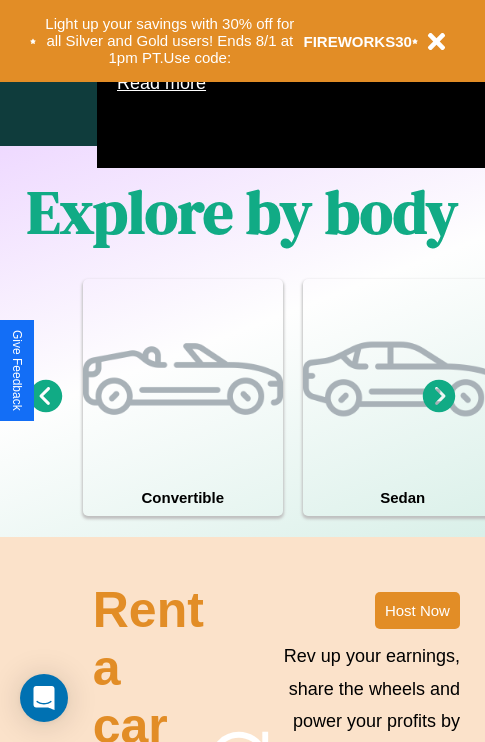 click 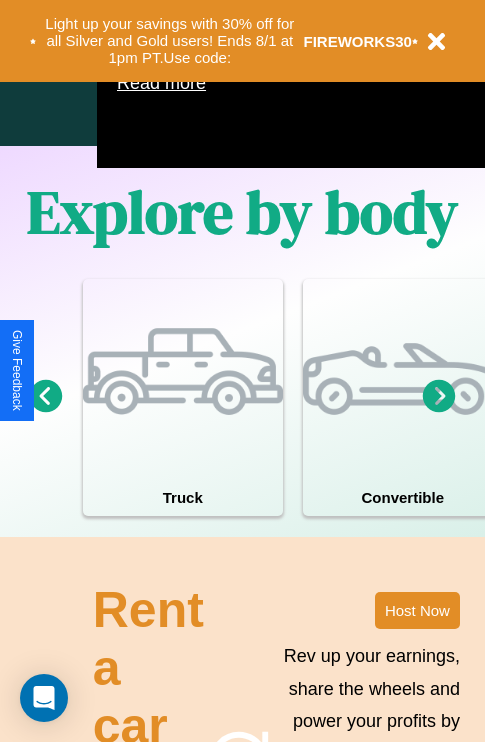 click 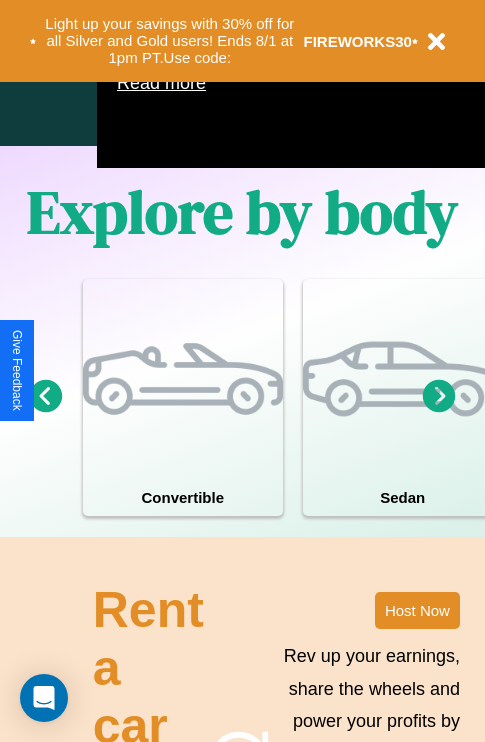 click 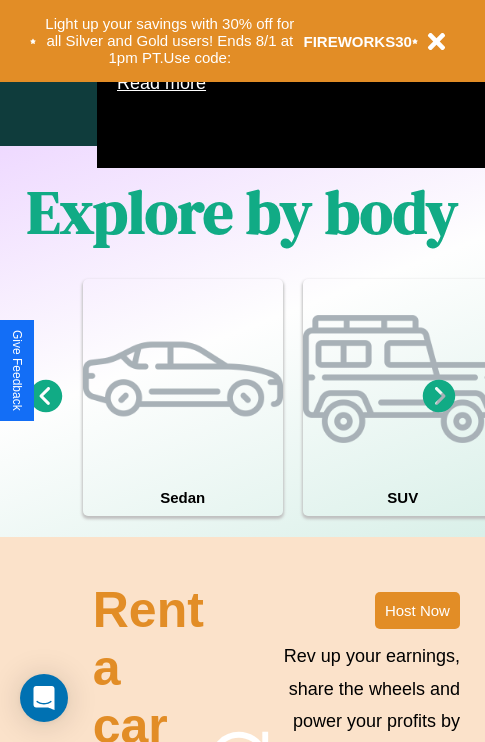 click 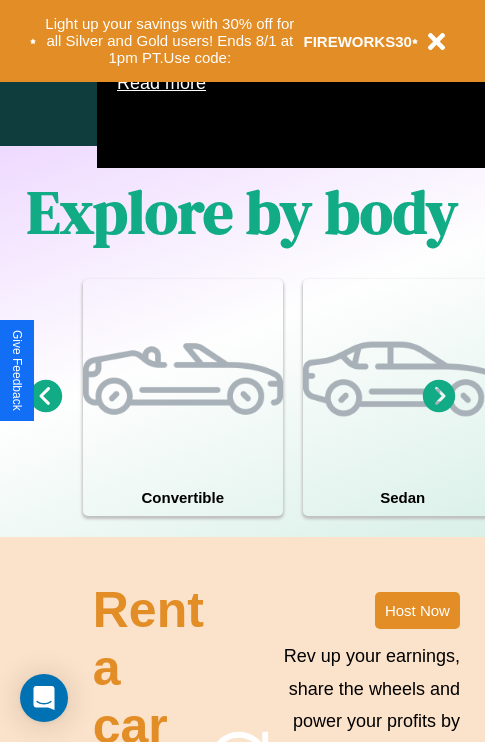 click 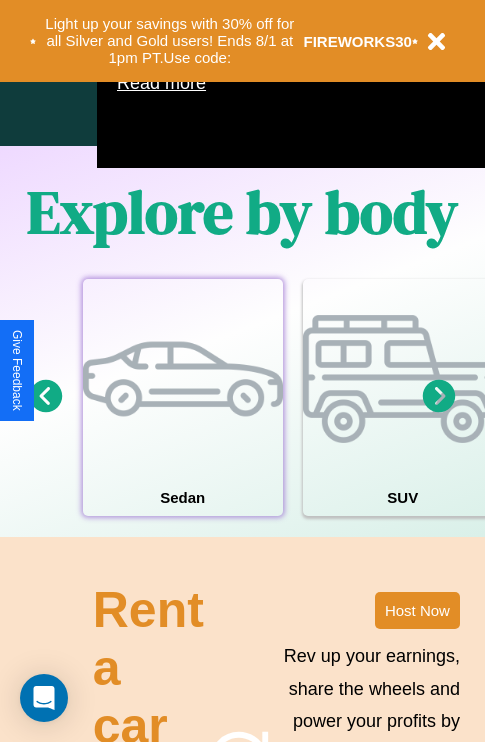 click at bounding box center [183, 379] 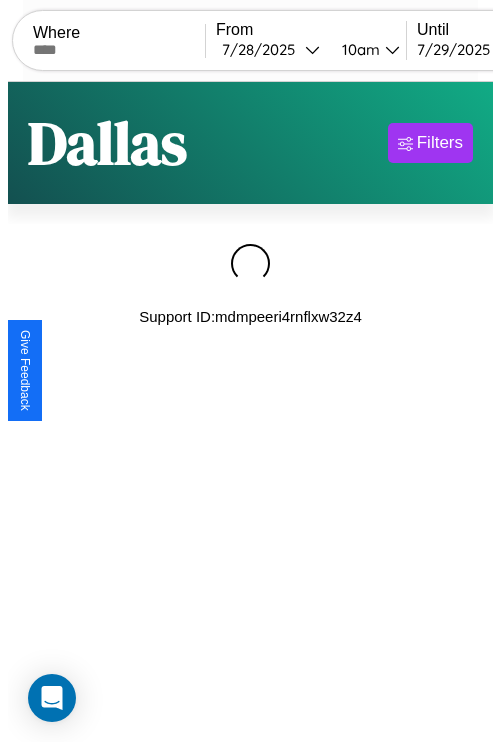 scroll, scrollTop: 0, scrollLeft: 0, axis: both 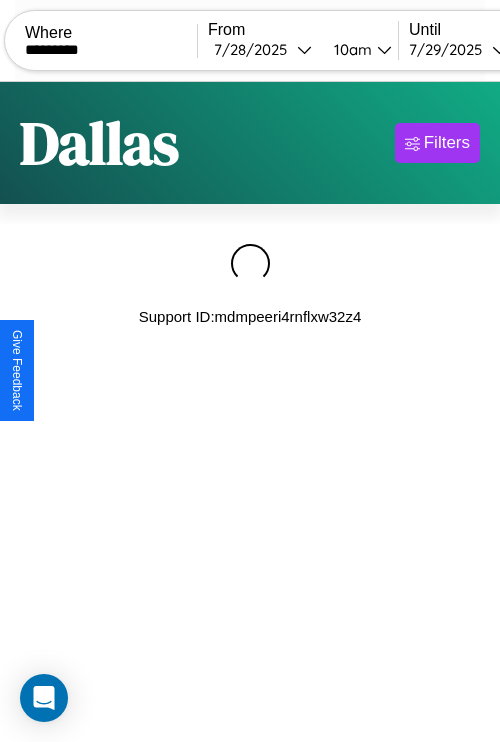 type on "*********" 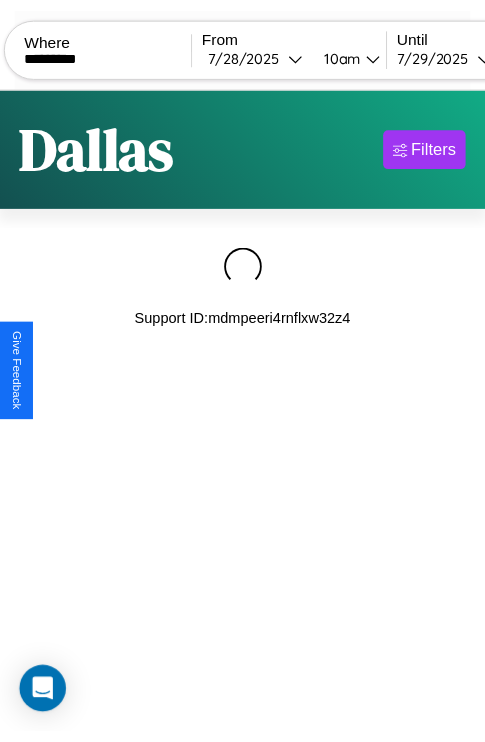 scroll, scrollTop: 0, scrollLeft: 175, axis: horizontal 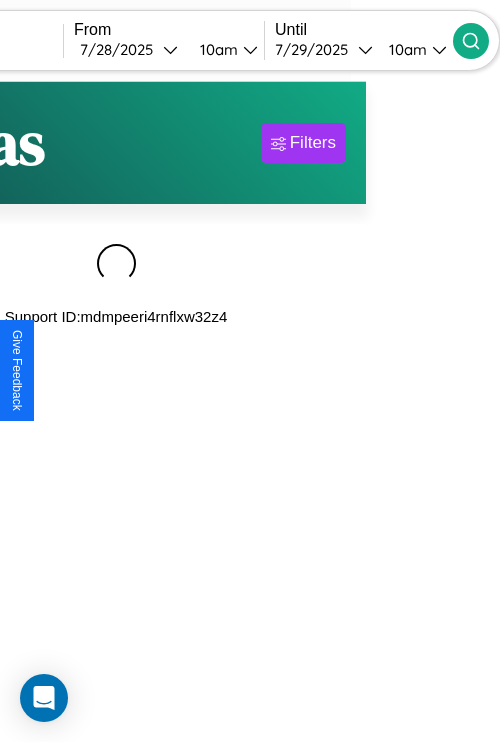 click 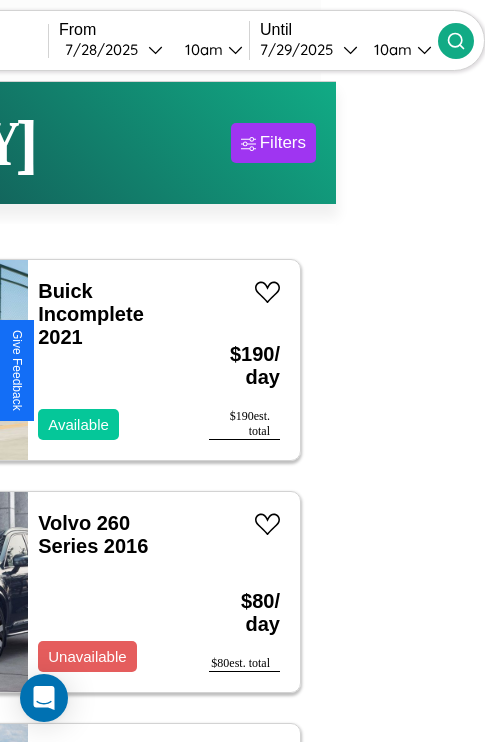 scroll, scrollTop: 95, scrollLeft: 35, axis: both 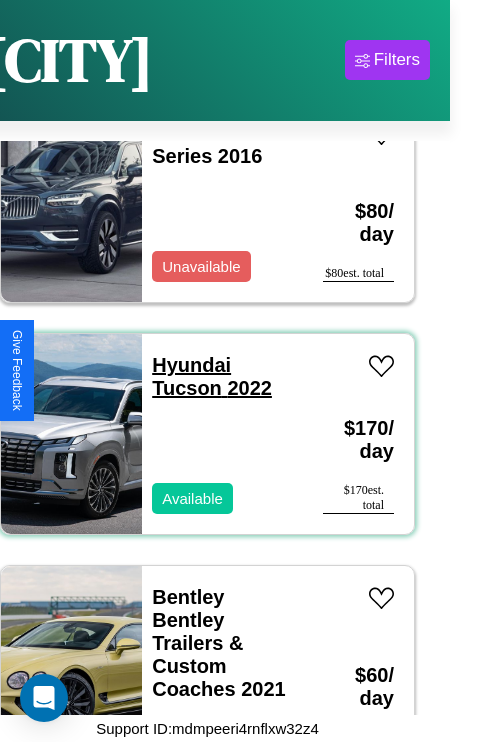 click on "Hyundai   Tucson   2022" at bounding box center (212, 376) 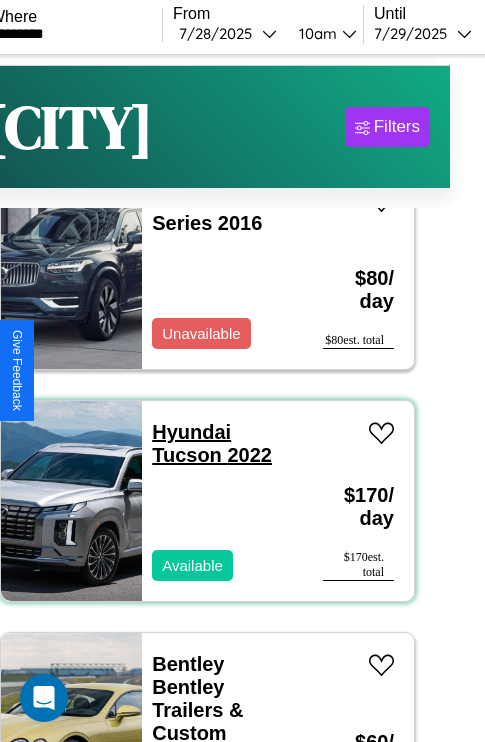 scroll, scrollTop: 0, scrollLeft: 35, axis: horizontal 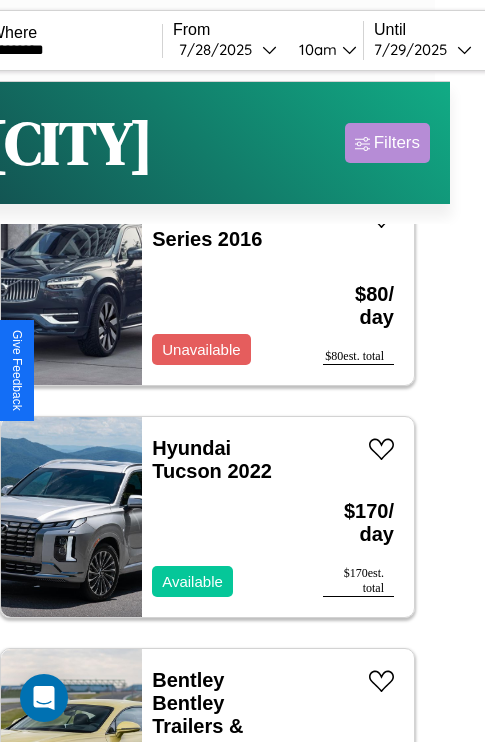 click on "Filters" at bounding box center (397, 143) 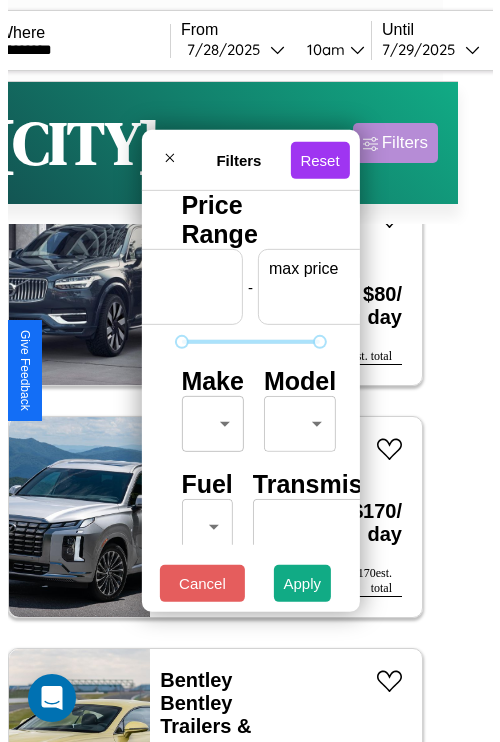 scroll, scrollTop: 0, scrollLeft: 124, axis: horizontal 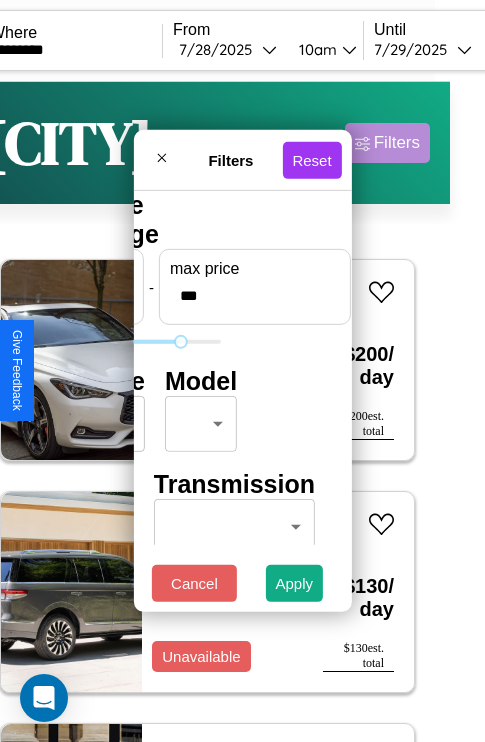 type on "***" 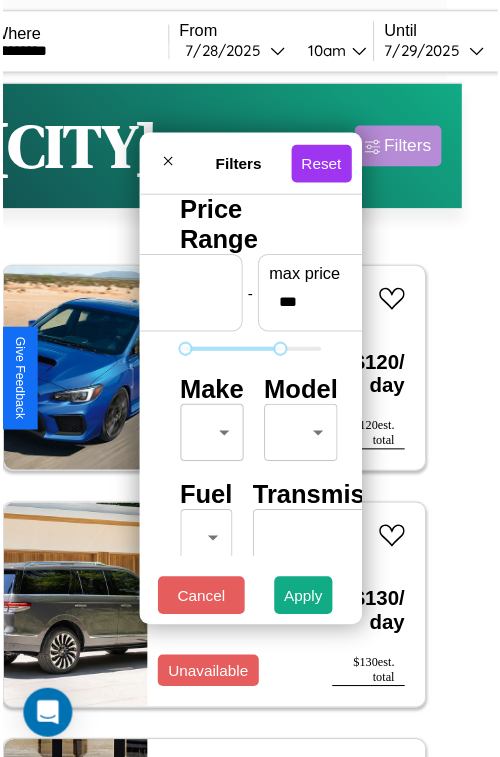 scroll, scrollTop: 59, scrollLeft: 0, axis: vertical 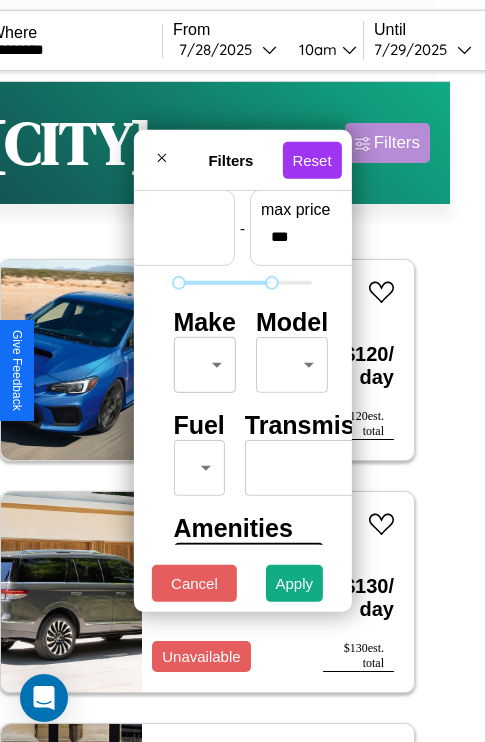 type on "**" 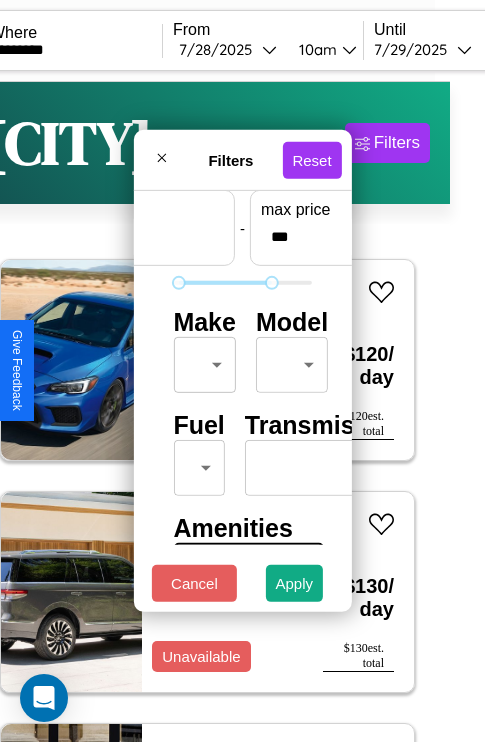 click on "CarGo Where ********* From [DATE] [TIME] Until [DATE] [TIME] Become a Host Login Sign Up [CITY] Filters 20  cars in this area These cars can be picked up in this city. Subaru   XV CrossTrek   2014 Available $ 120  / day $ 120  est. total Lincoln   MKZ   2022 Unavailable $ 130  / day $ 130  est. total Alfa Romeo   Spider   2021 Available $ 150  / day $ 150  est. total Land Rover   LR4   2020 Available $ 80  / day $ 80  est. total Volkswagen   Jetta SportWagen   2021 Available $ 180  / day $ 180  est. total Hyundai   Elantra GT   2021 Unavailable $ 80  / day $ 80  est. total Buick   Incomplete   2021 Available $ 190  / day $ 190  est. total Volvo   260 Series   2016 Available $ 80  / day $ 80  est. total Hyundai   Tucson   2022 Available $ 170  / day $ 170  est. total Bentley   Bentley Trailers & Custom Coaches   2021 Available $ 60  / day $ 60  est. total Hummer   H3T   2016 Available $ 200  / day $ 200  est. total Nissan   Pathfinder   2014 Available $ 100  / day $ 100  est. total Nissan     2014" at bounding box center (207, 412) 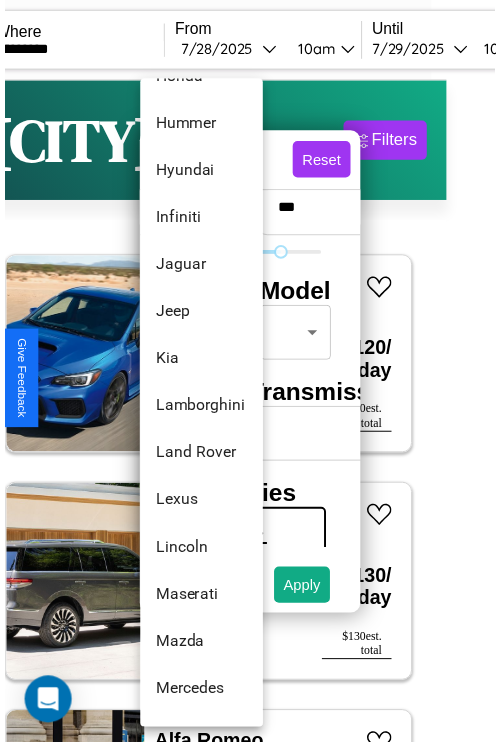 scroll, scrollTop: 806, scrollLeft: 0, axis: vertical 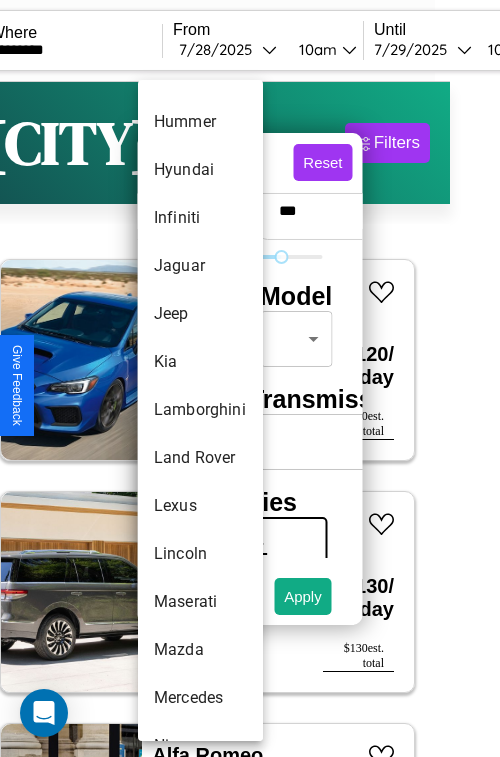 click on "Lamborghini" at bounding box center [200, 410] 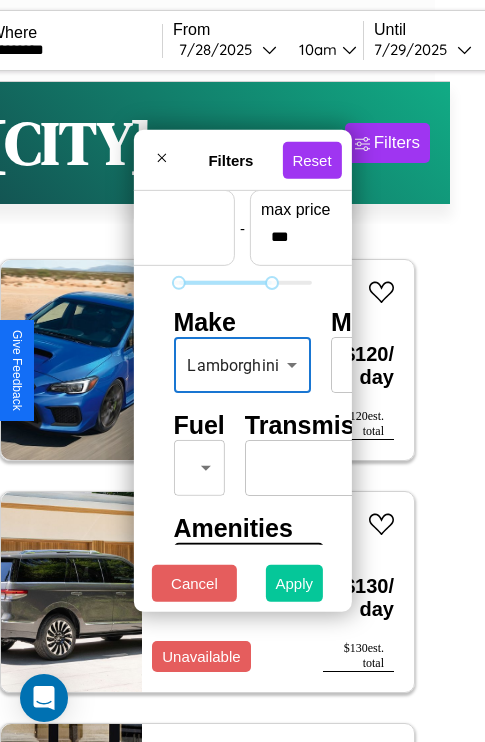 click on "Apply" at bounding box center [295, 583] 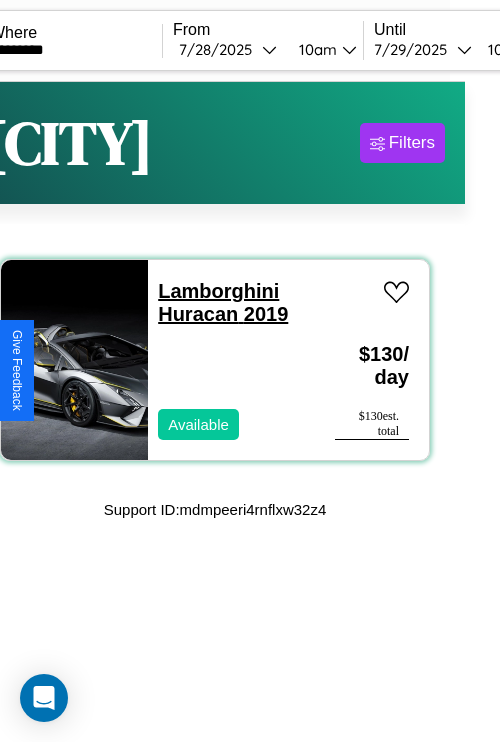 click on "Lamborghini   Huracan   2019" at bounding box center [223, 302] 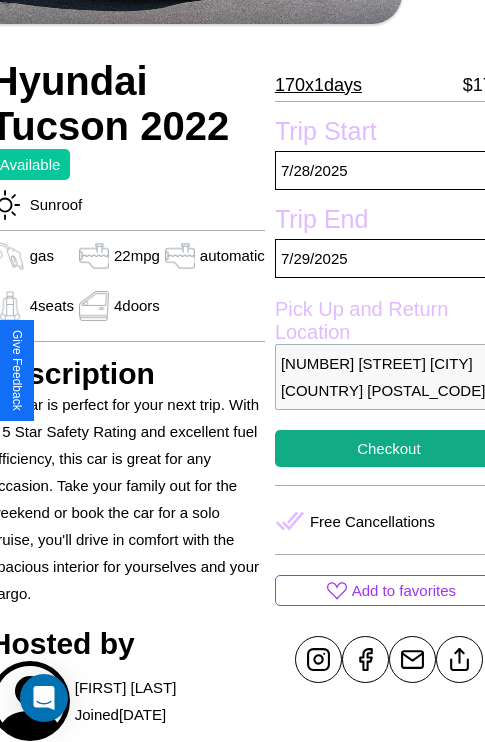 scroll, scrollTop: 389, scrollLeft: 84, axis: both 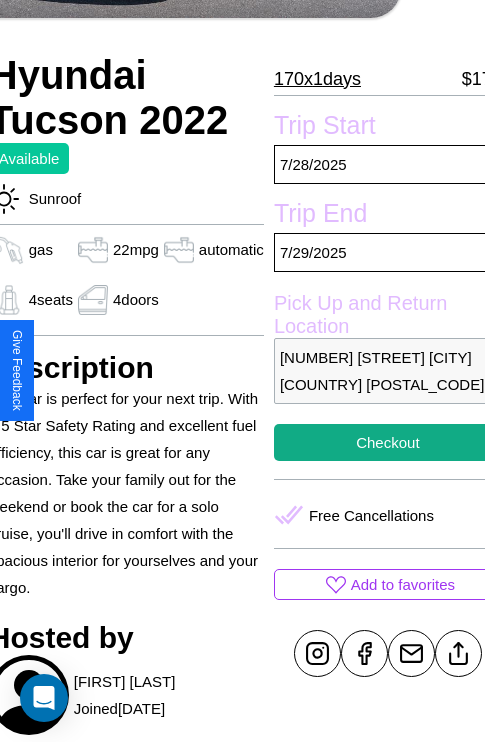 click on "[NUMBER] [STREET]  [CITY]  [COUNTRY] [POSTAL_CODE]" at bounding box center (388, 371) 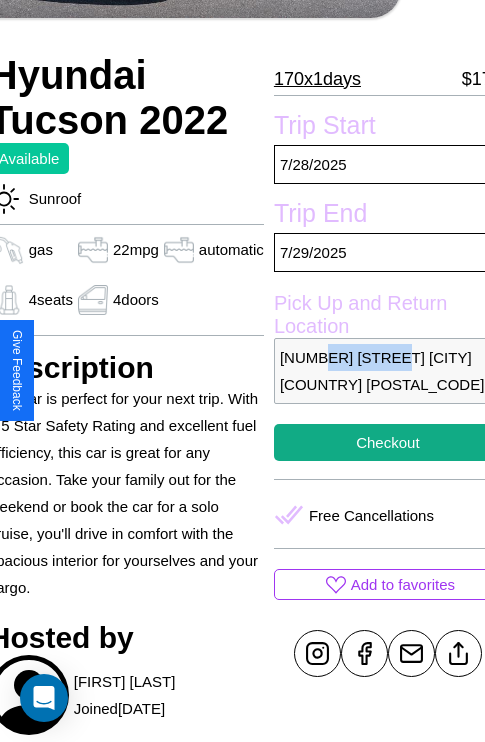 click on "[NUMBER] [STREET]  [CITY]  [COUNTRY] [POSTAL_CODE]" at bounding box center (388, 371) 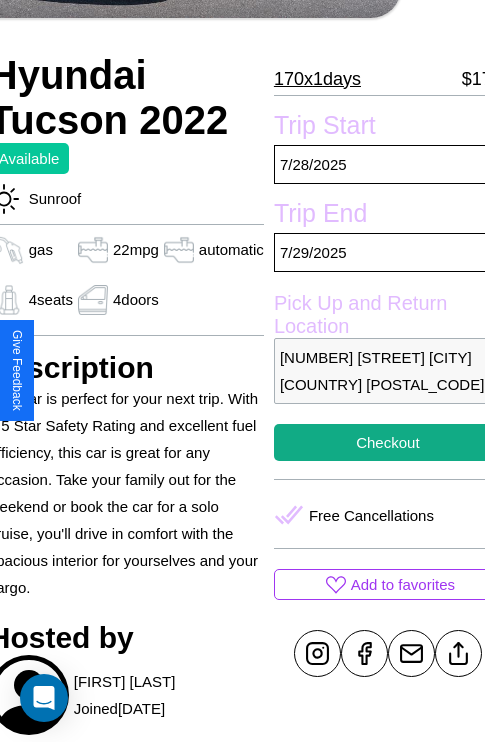 click on "7431 Washington Street  Stockholm  Sweden 96102" at bounding box center [388, 371] 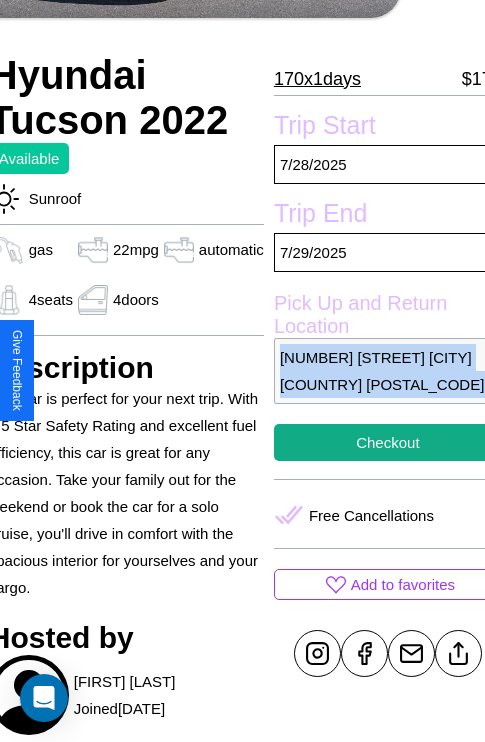 click on "7431 Washington Street  Stockholm  Sweden 96102" at bounding box center [388, 371] 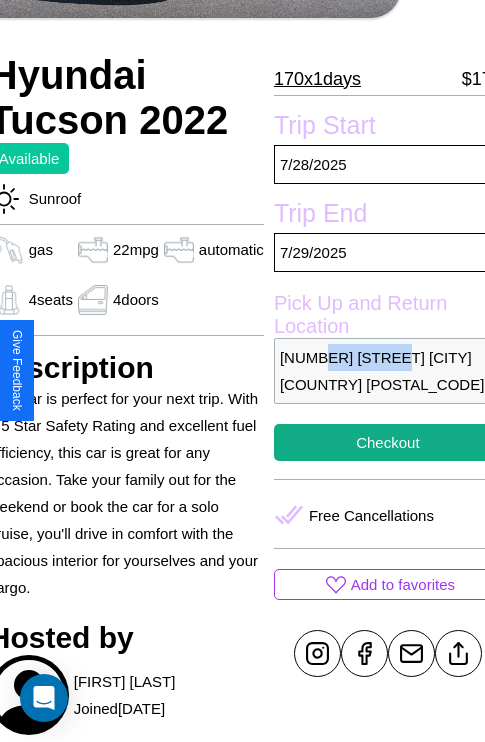 click on "7431 Washington Street  Stockholm  Sweden 96102" at bounding box center [388, 371] 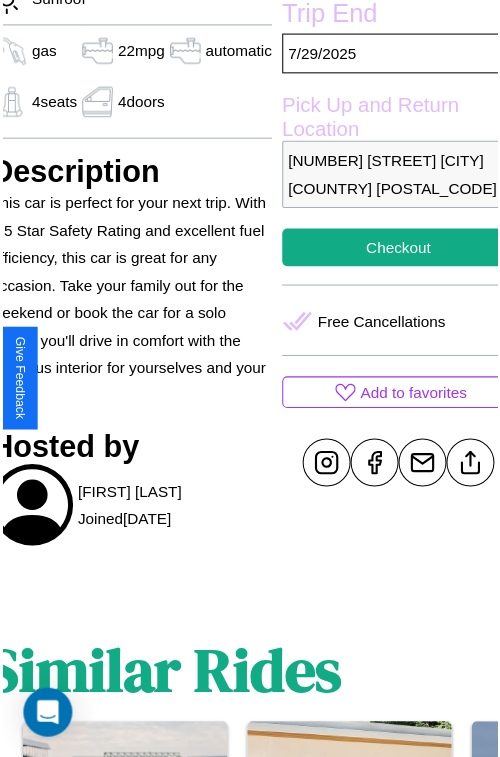 scroll, scrollTop: 603, scrollLeft: 84, axis: both 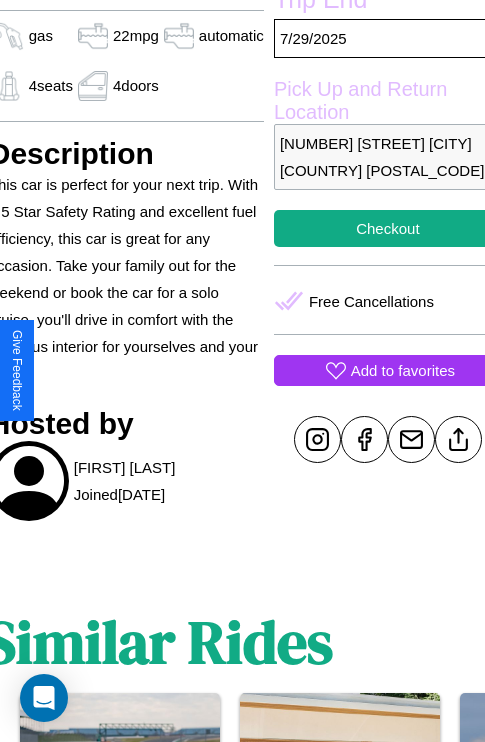 click on "Add to favorites" at bounding box center [403, 370] 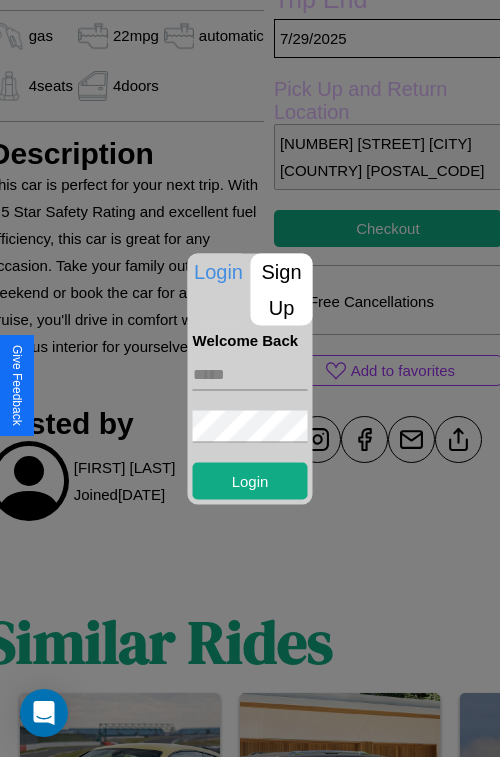 click on "Sign Up" at bounding box center (282, 289) 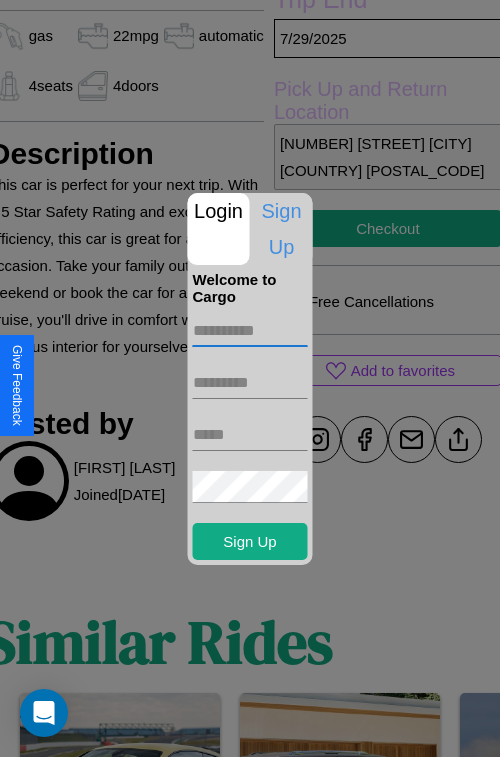 click at bounding box center (250, 331) 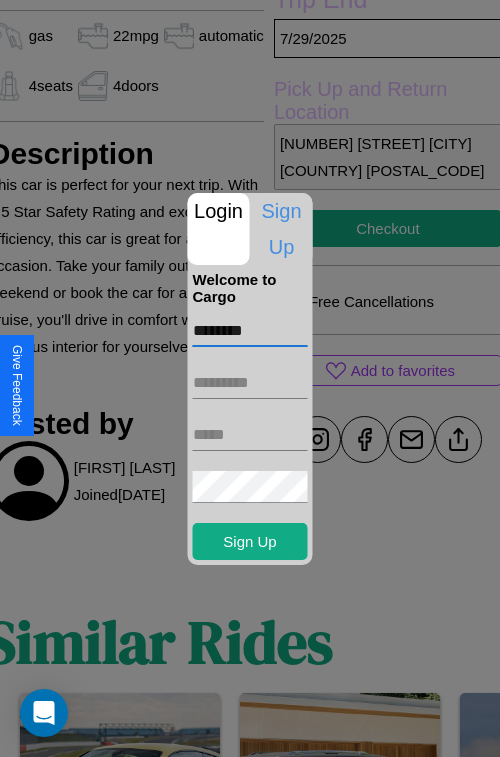 type on "********" 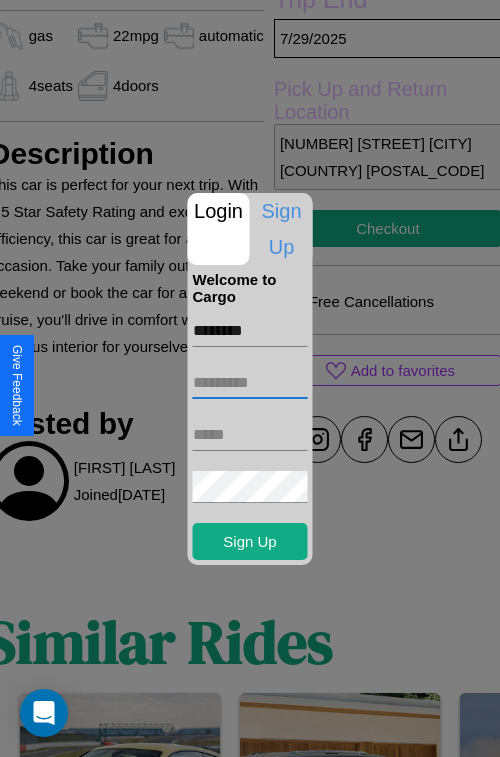 click at bounding box center (250, 383) 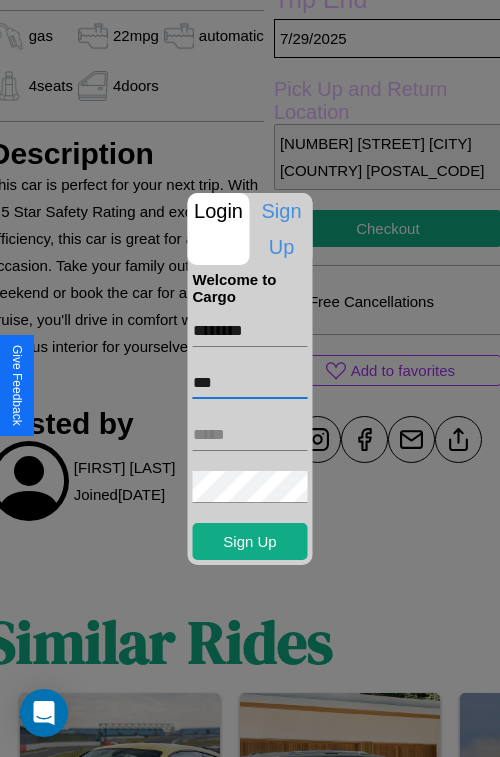 type on "***" 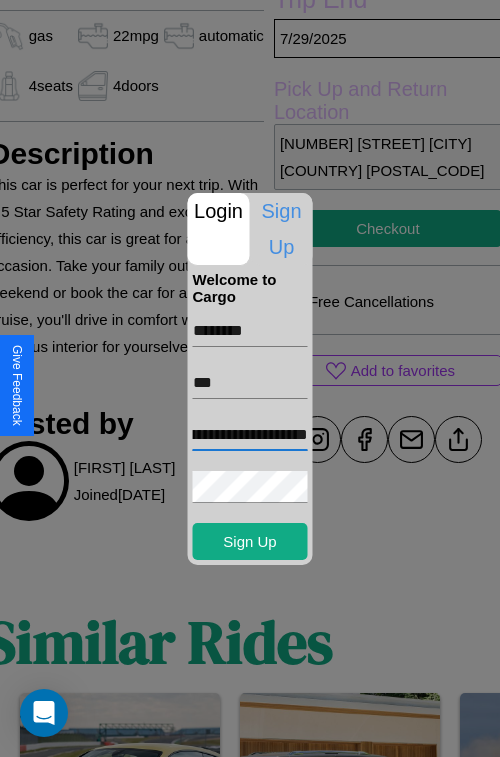 scroll, scrollTop: 0, scrollLeft: 87, axis: horizontal 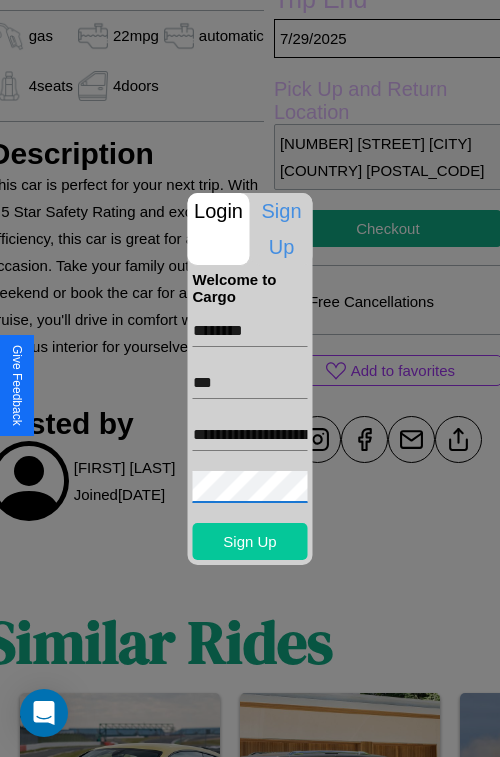 click on "Sign Up" at bounding box center [250, 541] 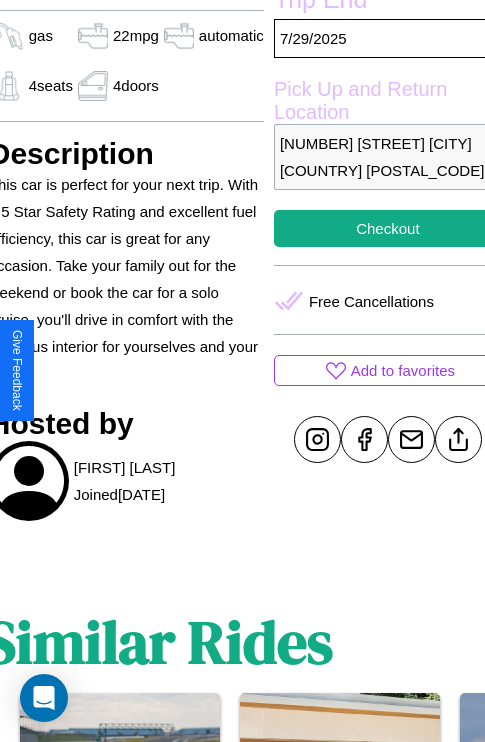scroll, scrollTop: 603, scrollLeft: 84, axis: both 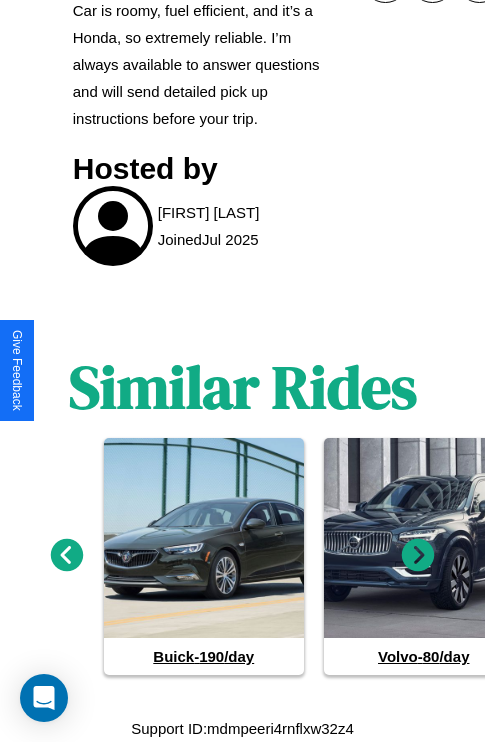 click 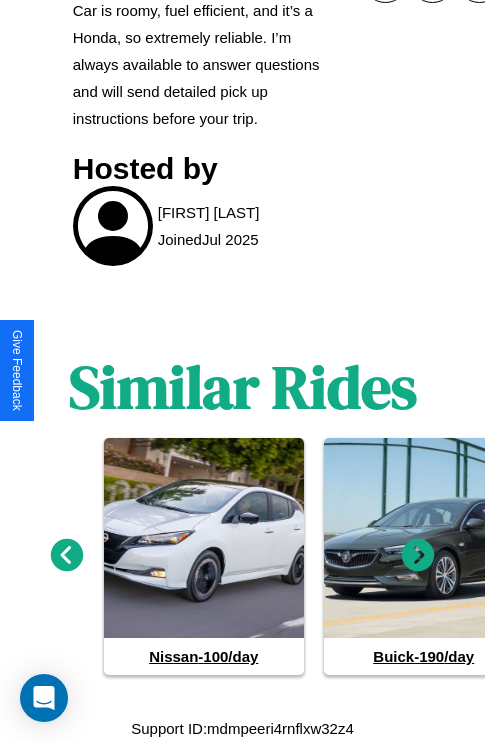 click 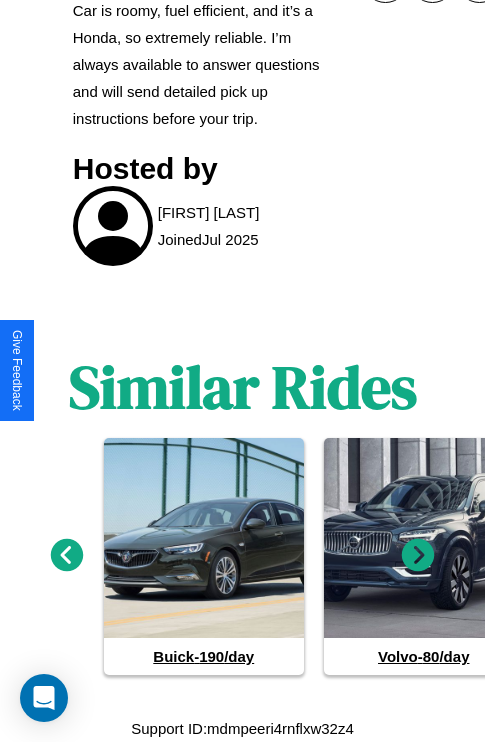 click 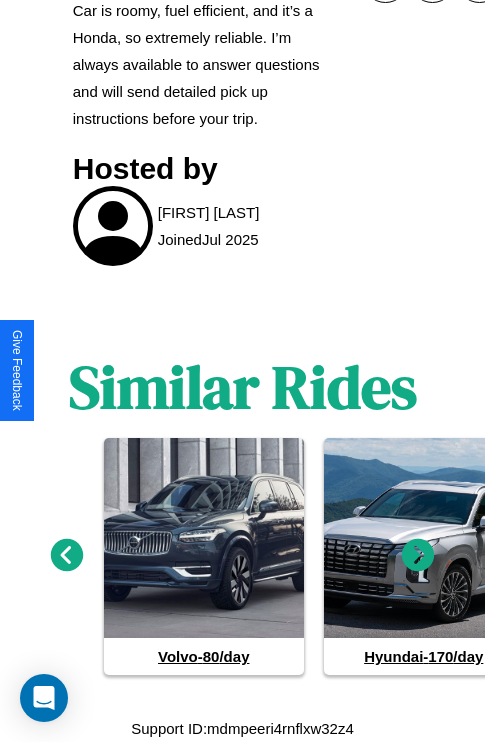 click 